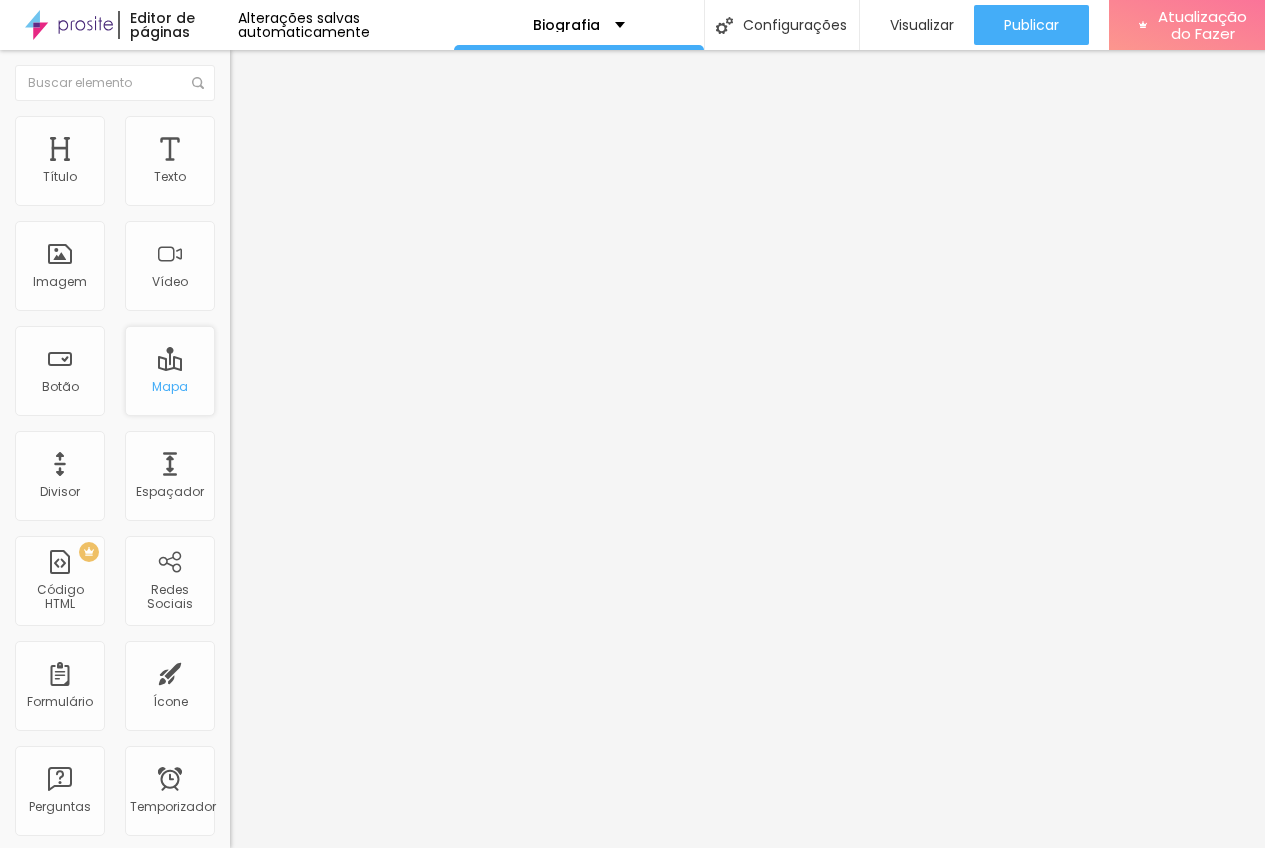 scroll, scrollTop: 15, scrollLeft: 0, axis: vertical 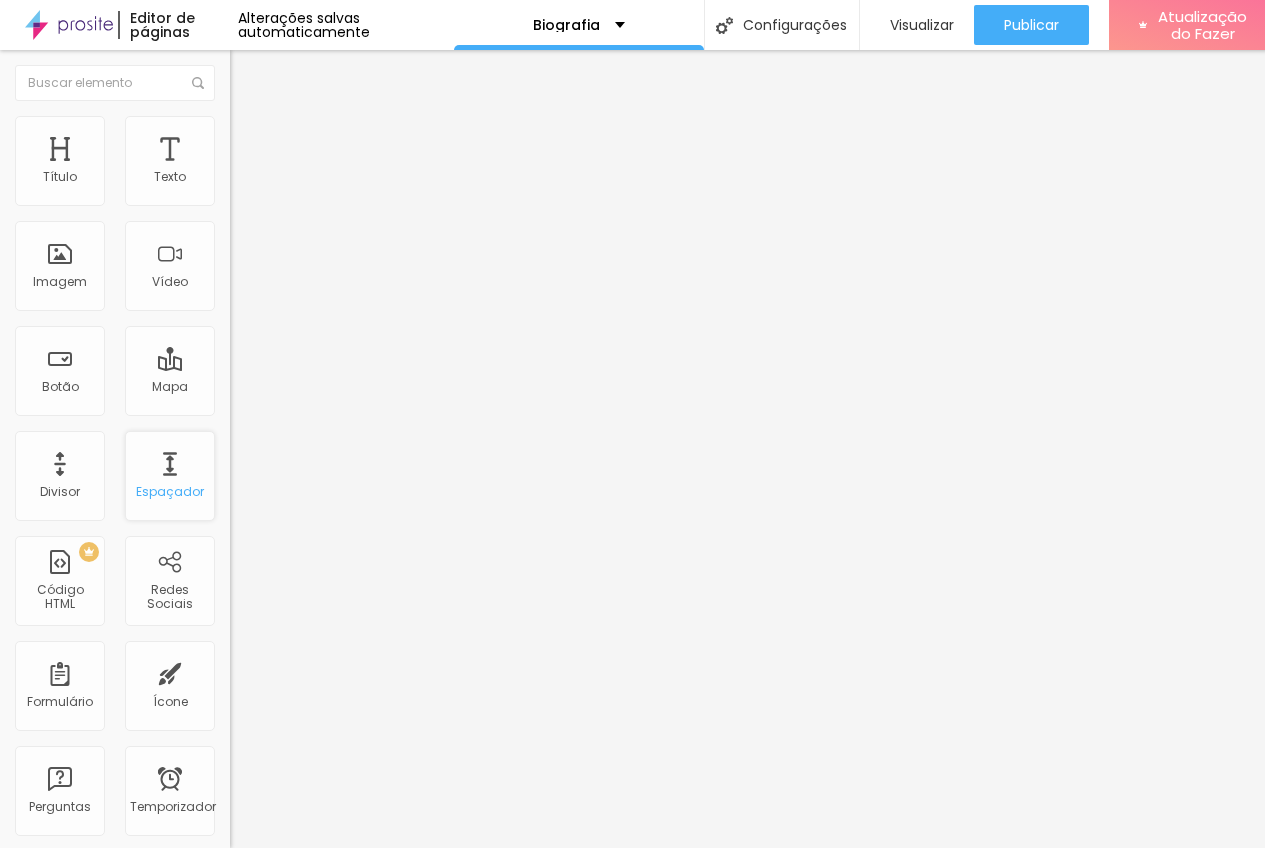 drag, startPoint x: 60, startPoint y: 355, endPoint x: 165, endPoint y: 429, distance: 128.45622 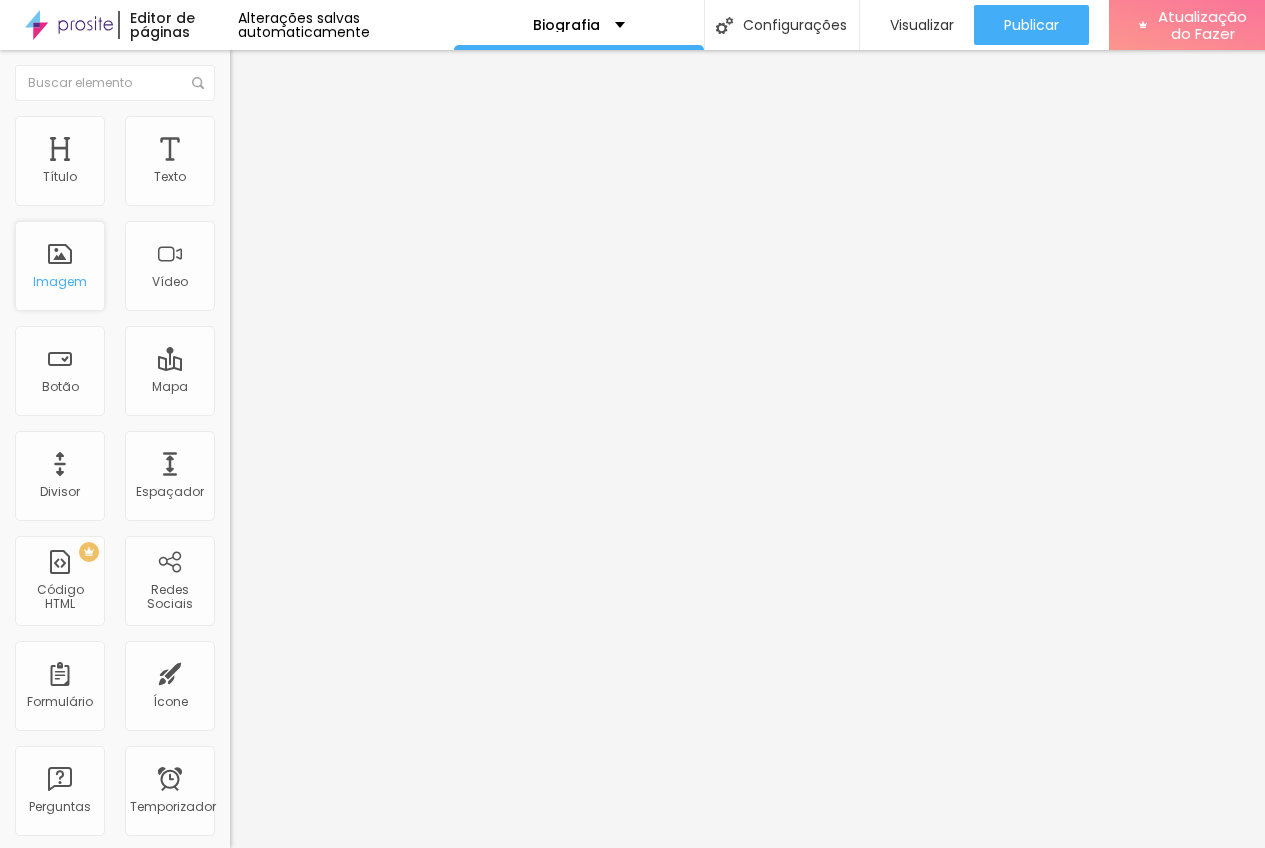 drag, startPoint x: 20, startPoint y: 58, endPoint x: 76, endPoint y: 136, distance: 96.02083 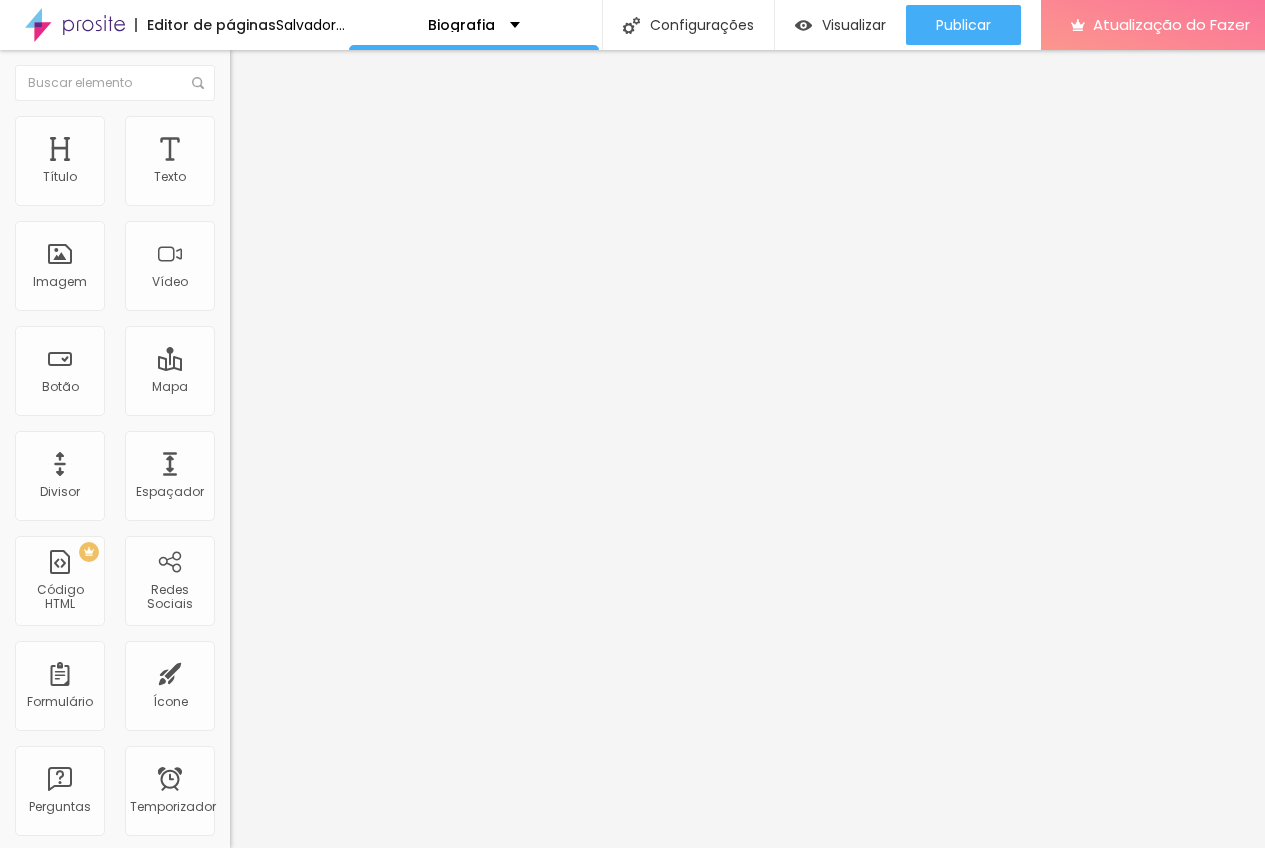 click on "Trocar imagem" at bounding box center (290, 163) 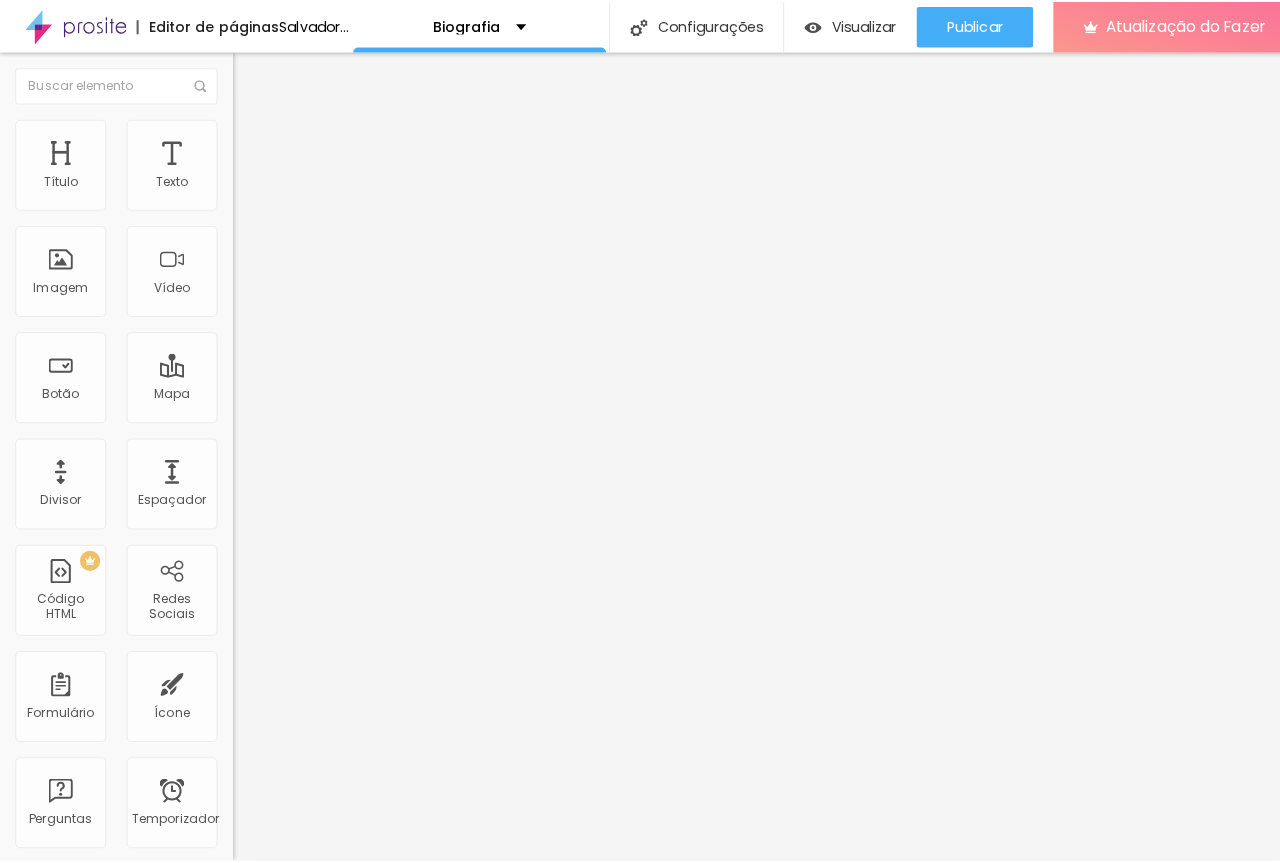 scroll, scrollTop: 0, scrollLeft: 0, axis: both 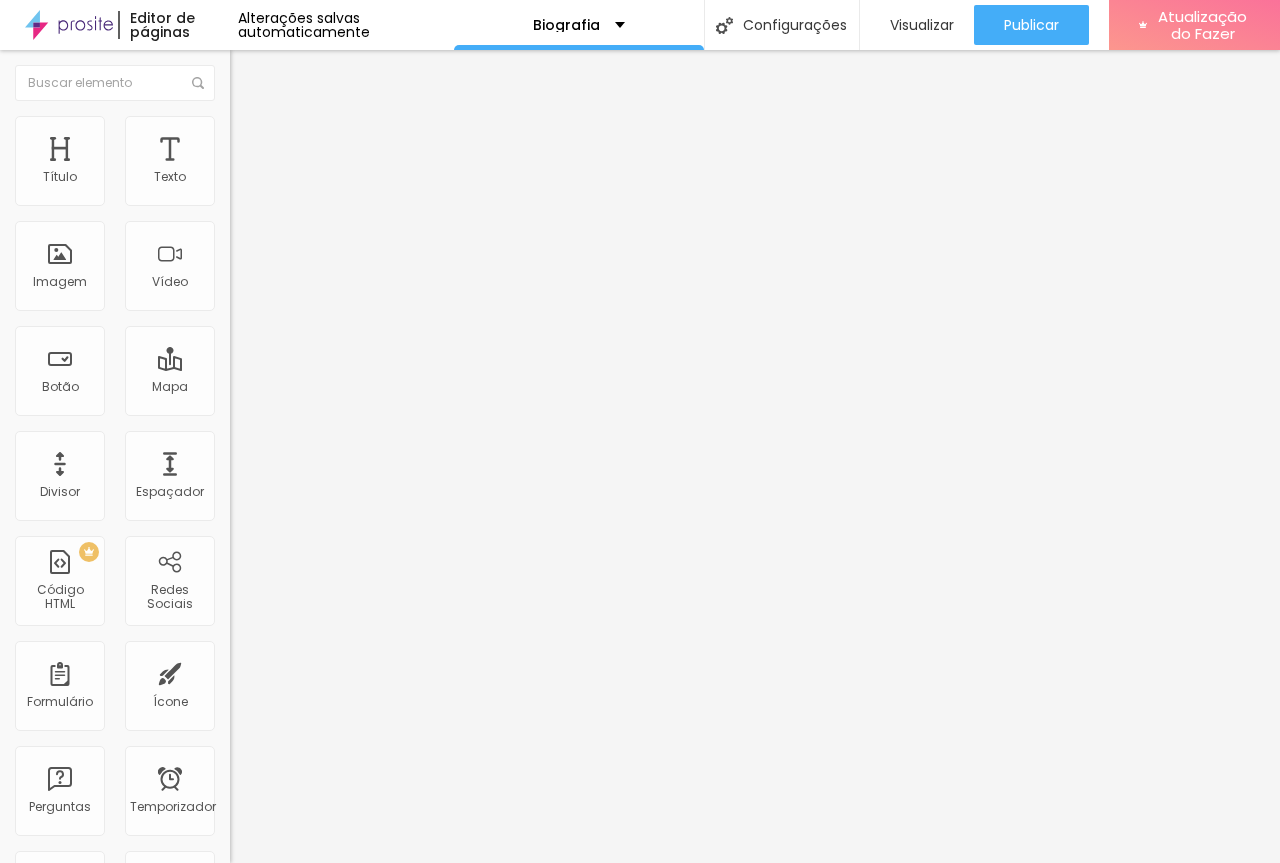 drag, startPoint x: 345, startPoint y: 426, endPoint x: 443, endPoint y: 445, distance: 99.824844 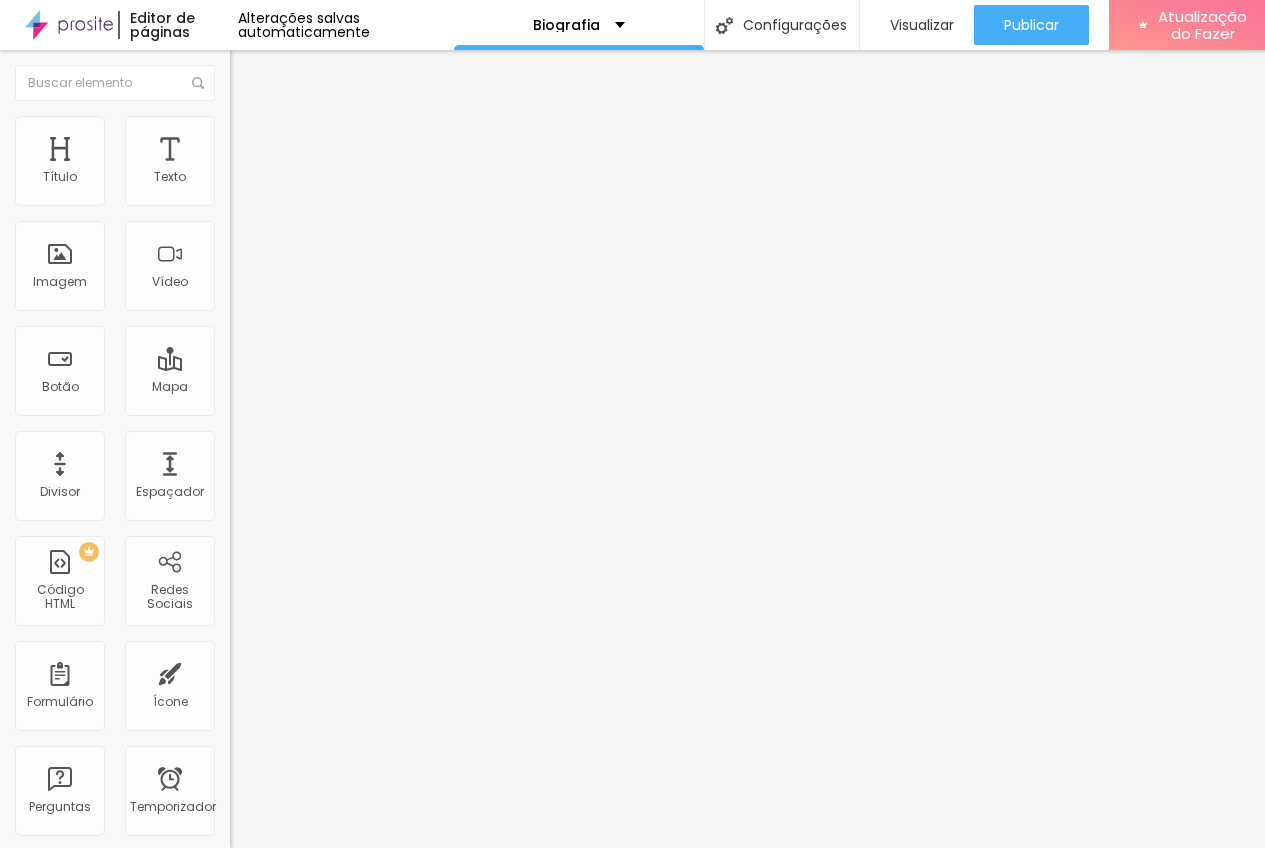 click on "Link" at bounding box center (345, 372) 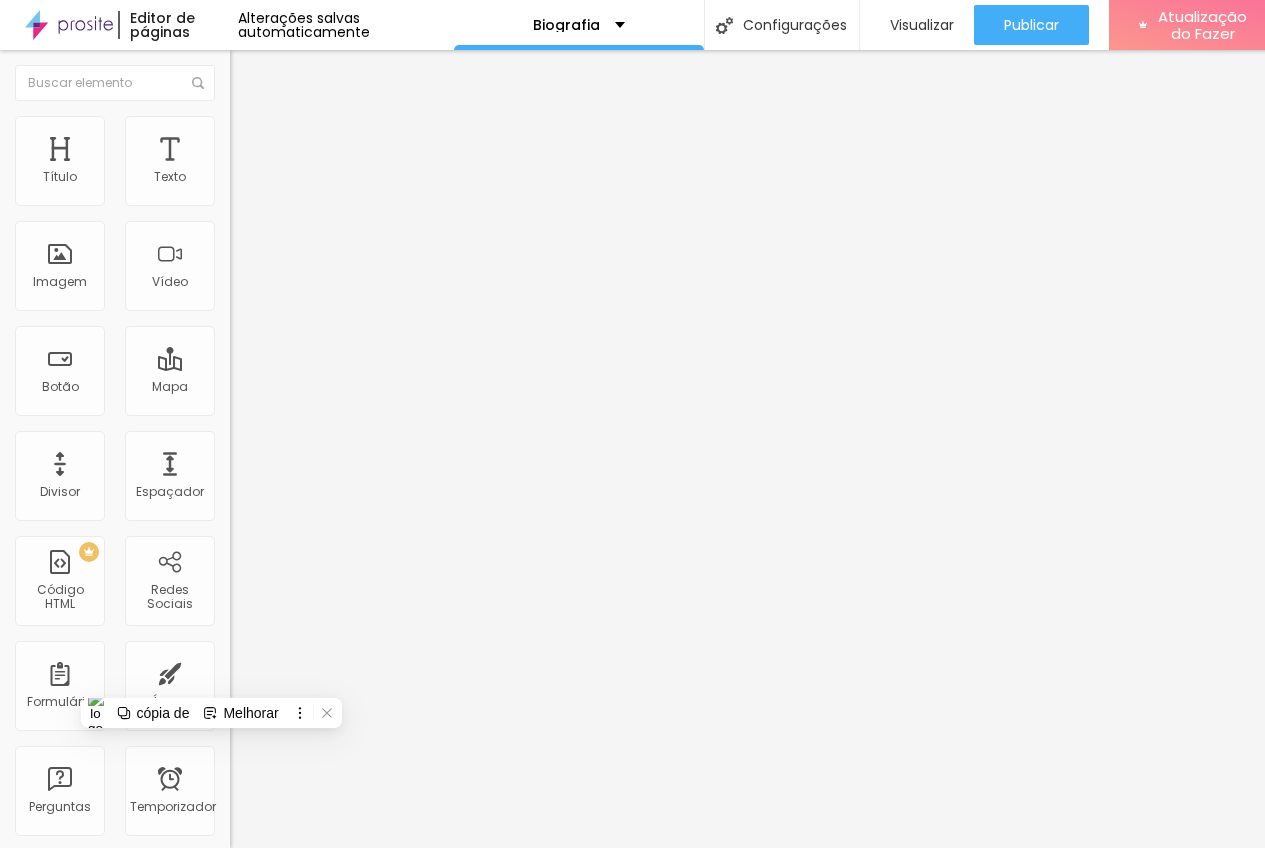 scroll, scrollTop: 0, scrollLeft: 0, axis: both 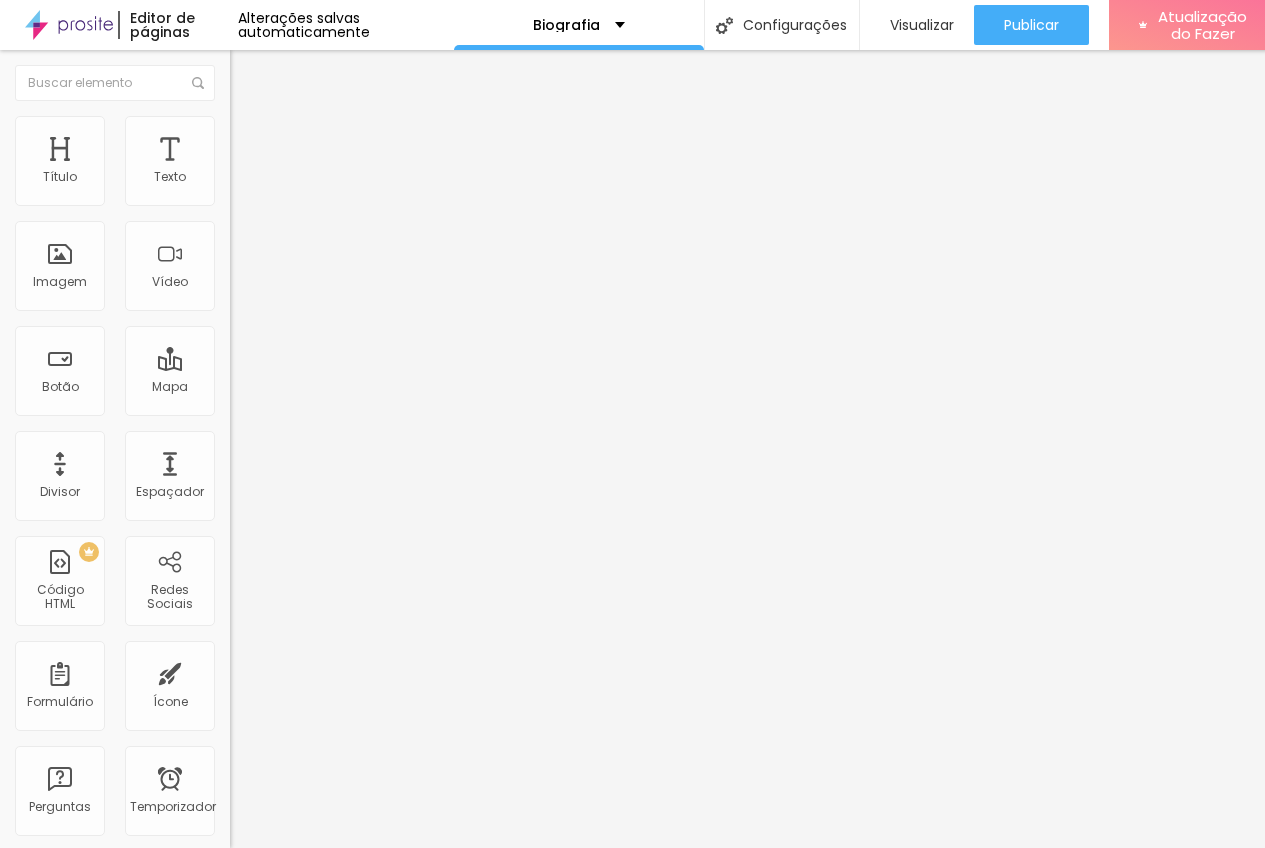 click at bounding box center (350, 400) 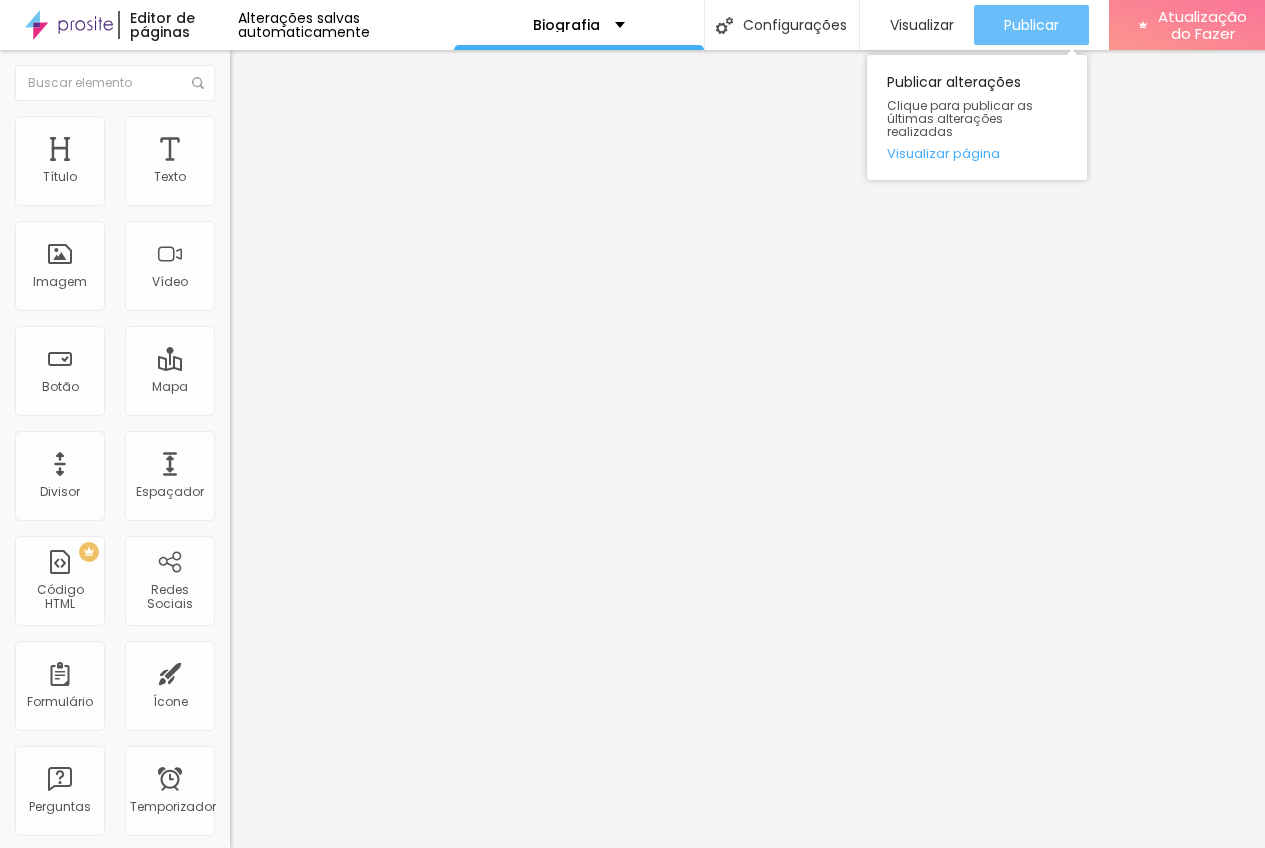 type on "[DOMAIN_NAME][URL]" 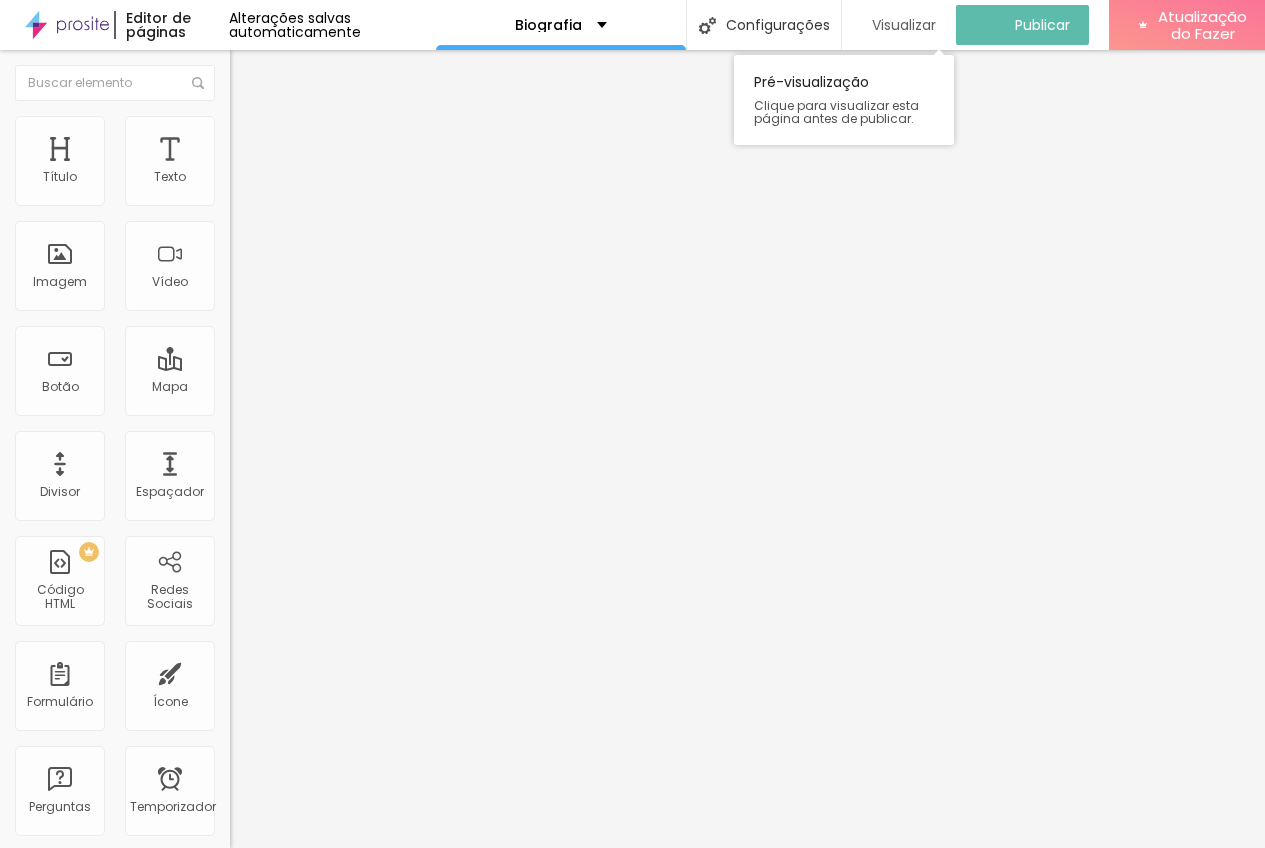 click on "Visualizar" at bounding box center [904, 25] 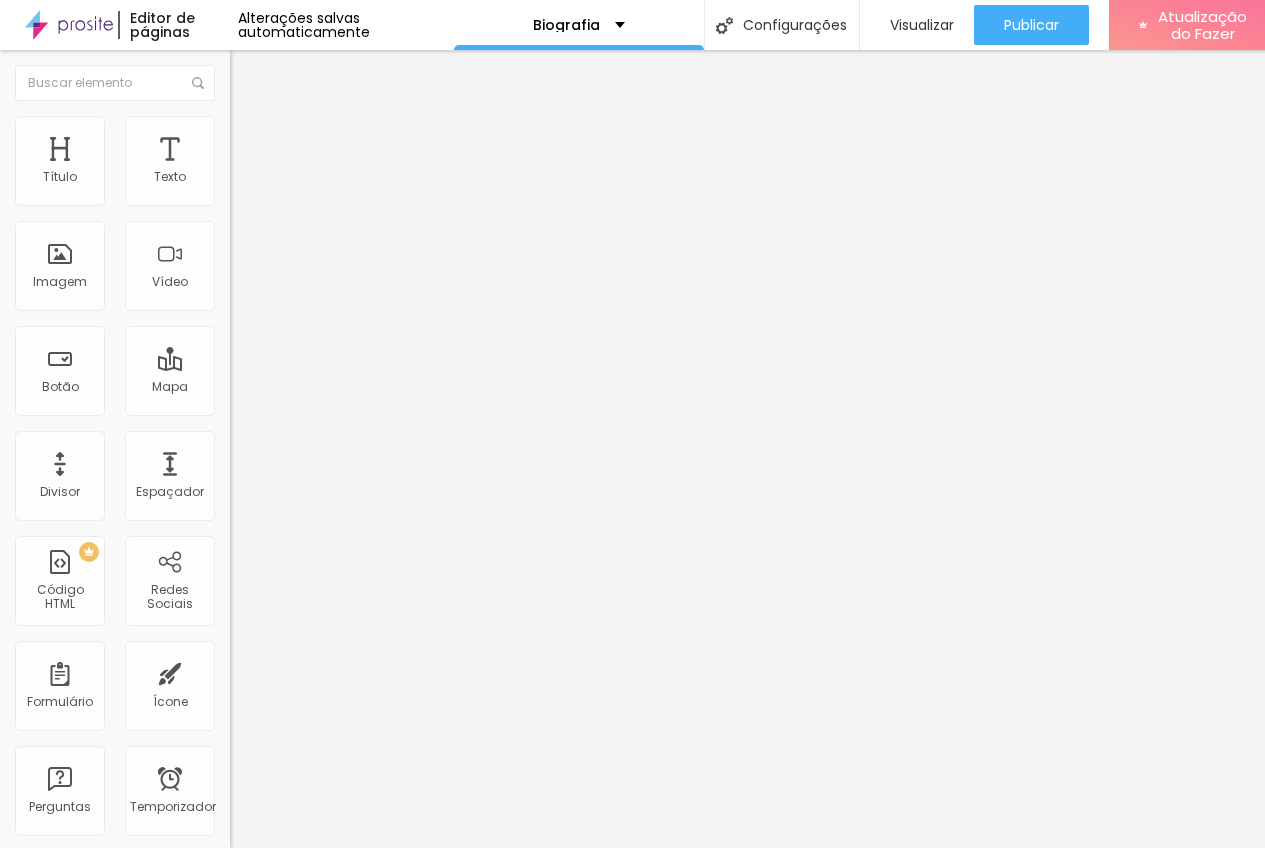 click on "[DOMAIN_NAME][URL]" at bounding box center [350, 400] 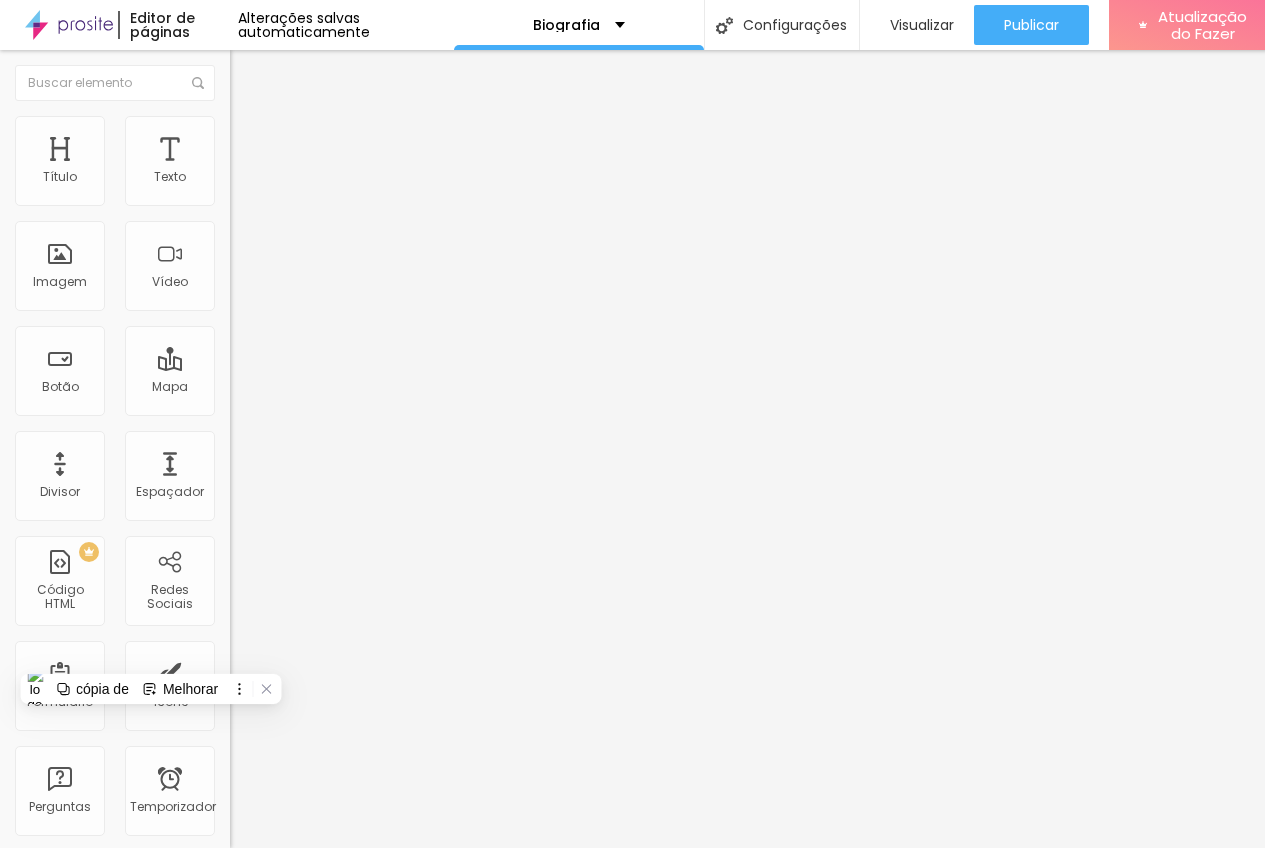 click on "[DOMAIN_NAME][URL]" at bounding box center [350, 400] 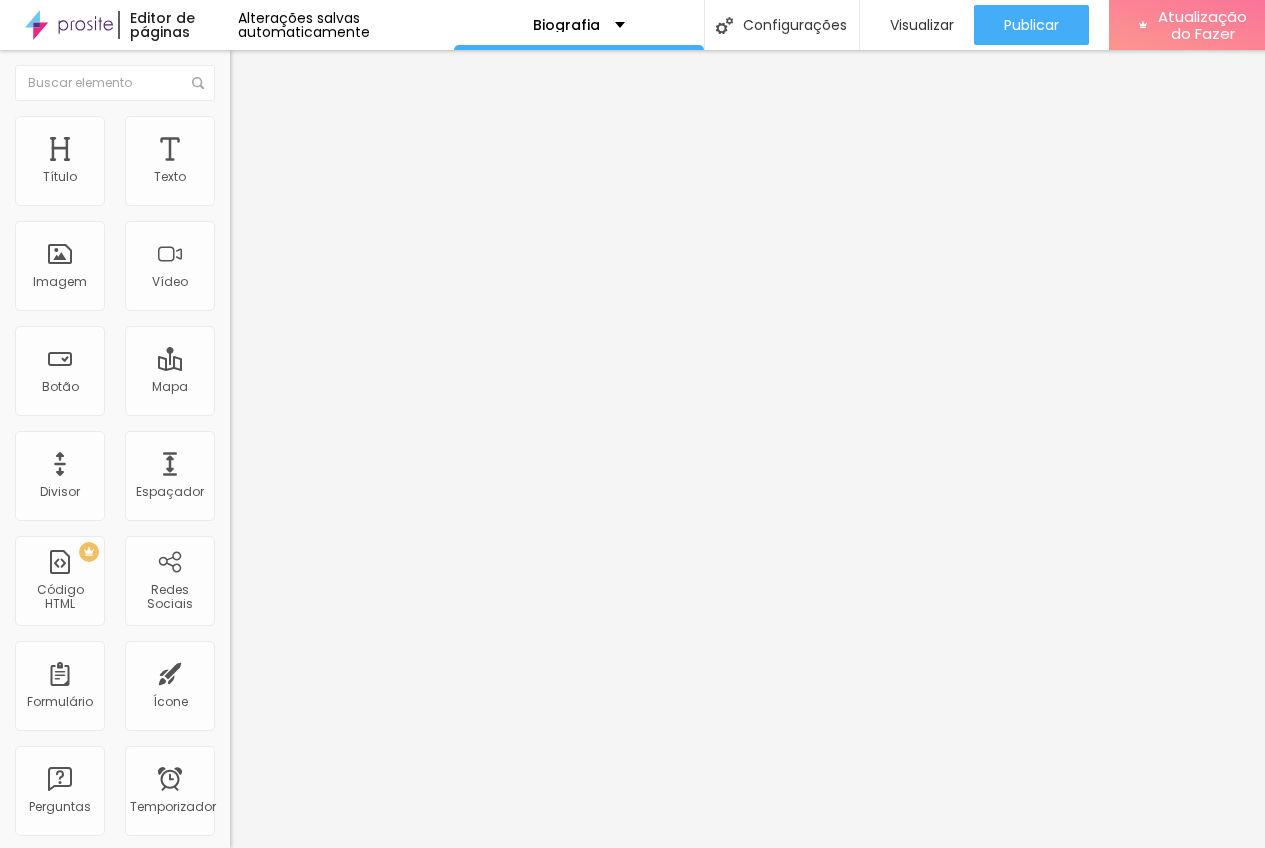 click on "[DOMAIN_NAME][URL]" at bounding box center [350, 400] 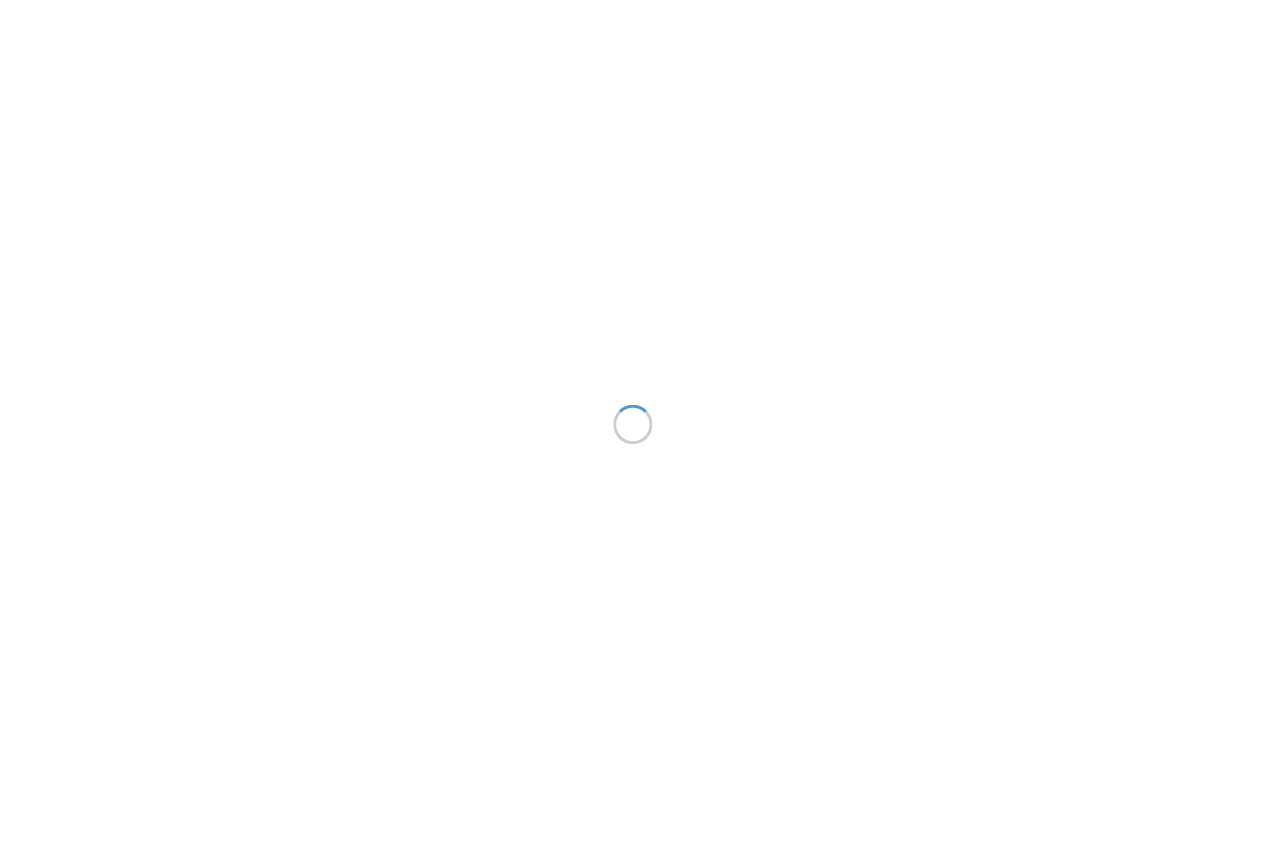 scroll, scrollTop: 0, scrollLeft: 0, axis: both 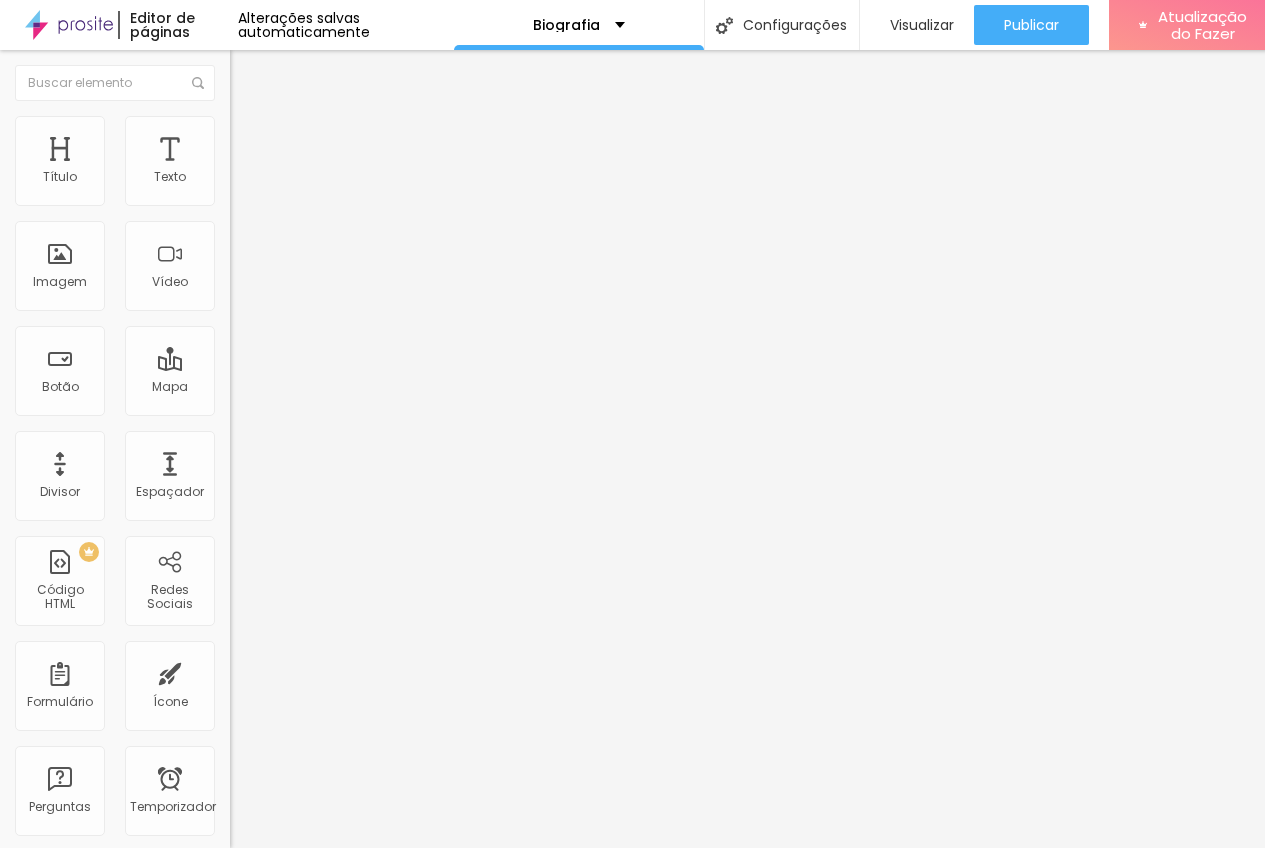 click on "wa.me/5531997117966" at bounding box center [350, 400] 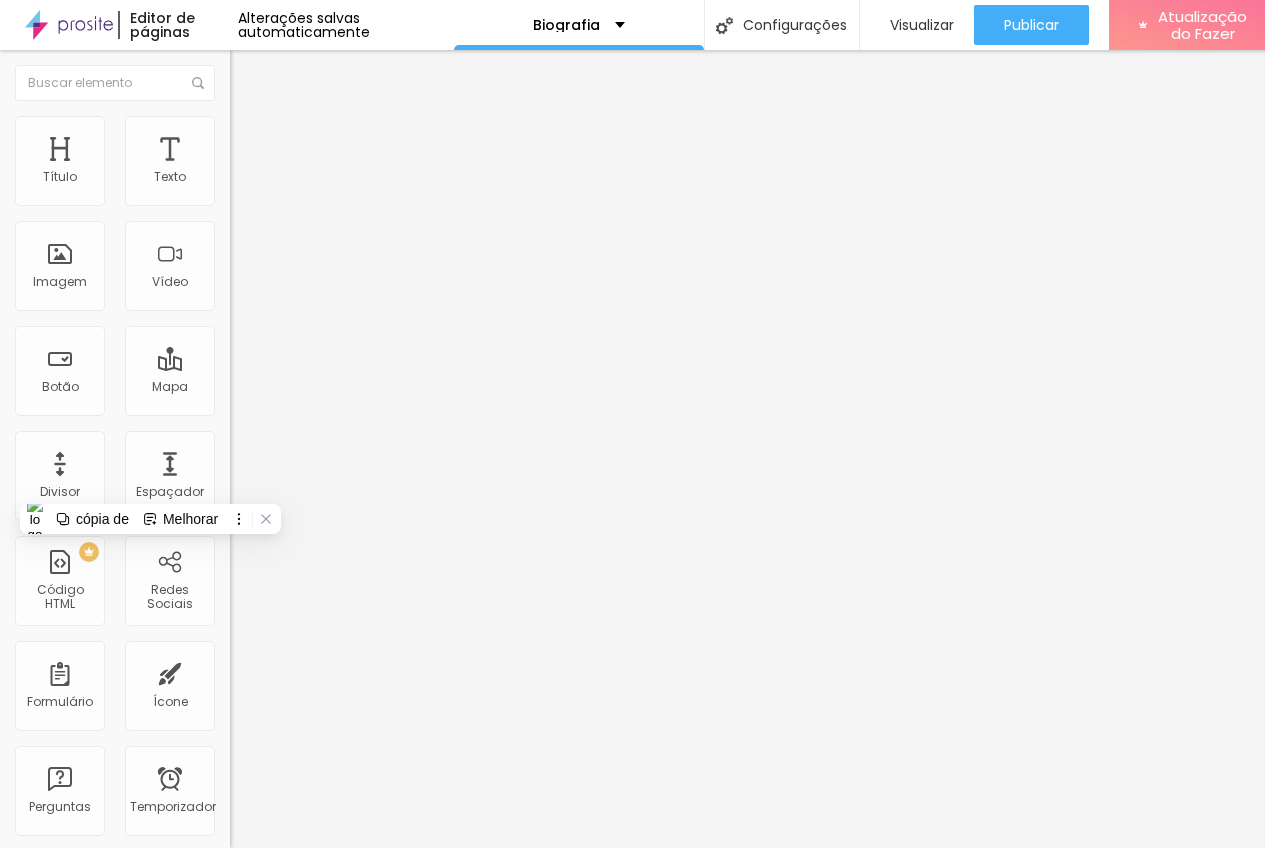 paste on "https://wa.me/5531997117966?text=ol%C3%A1%2C%20quero%20saber%20mais%20detalhes%20sobre%20seutrabalho%20" 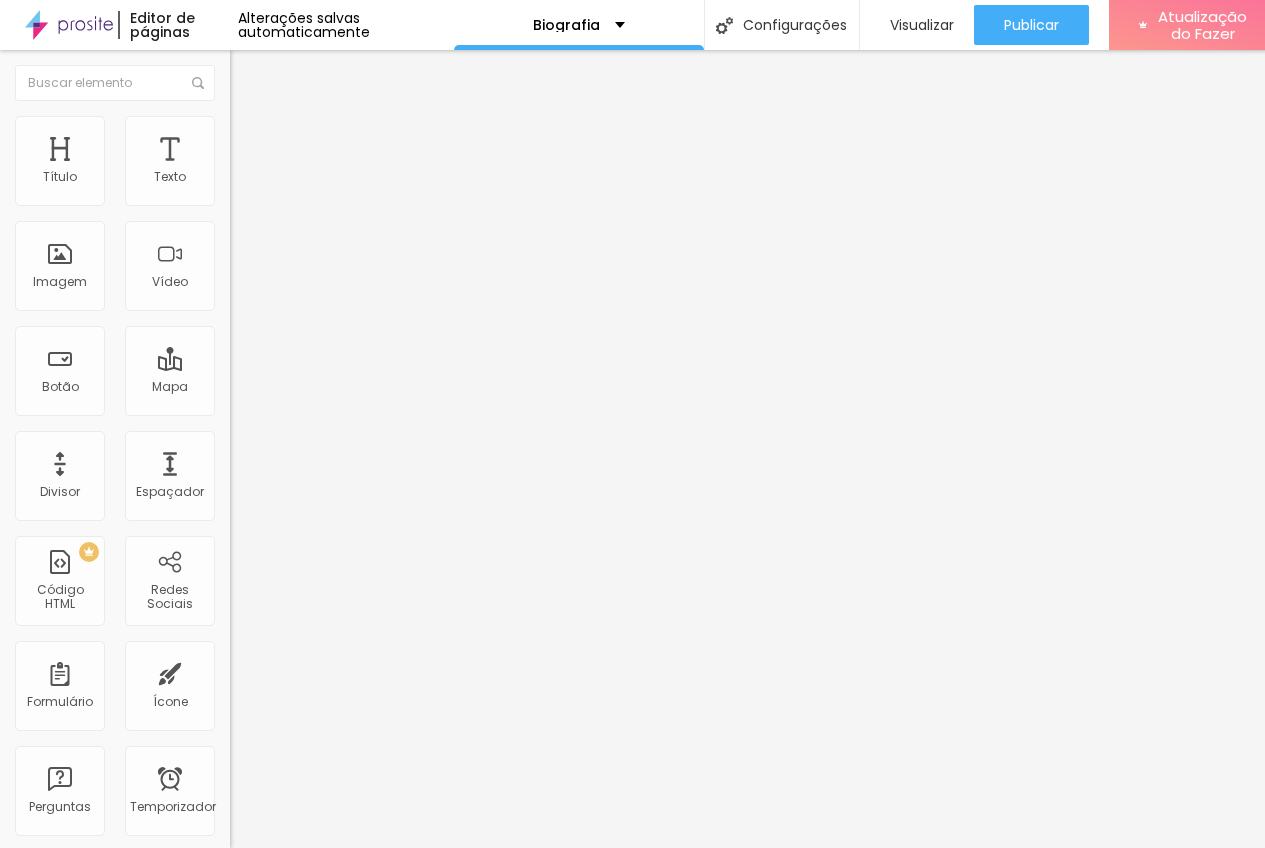 type on "https://wa.me/5531997117966?text=ol%C3%A1%2C%20quero%20saber%20mais%20detalhes%20sobre%20seutrabalho%20" 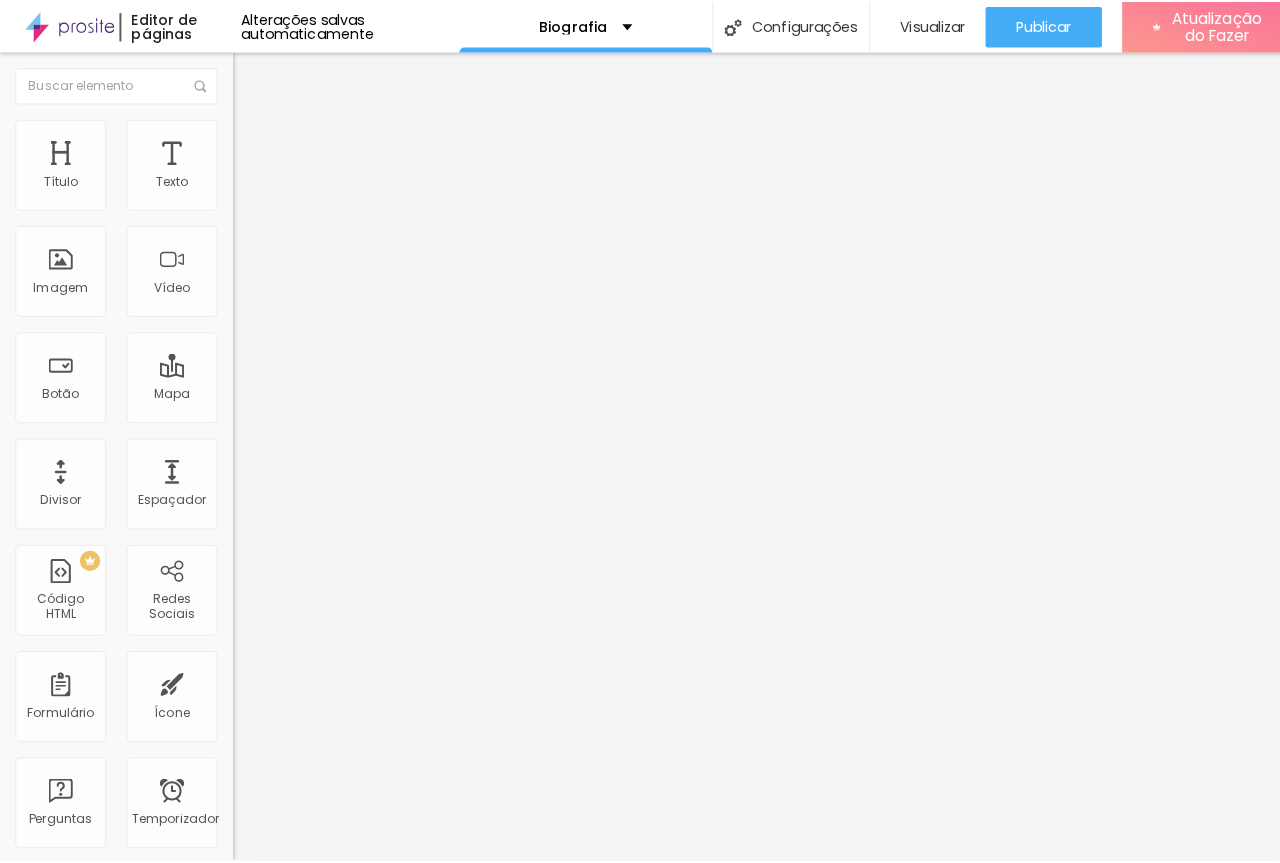 scroll, scrollTop: 0, scrollLeft: 0, axis: both 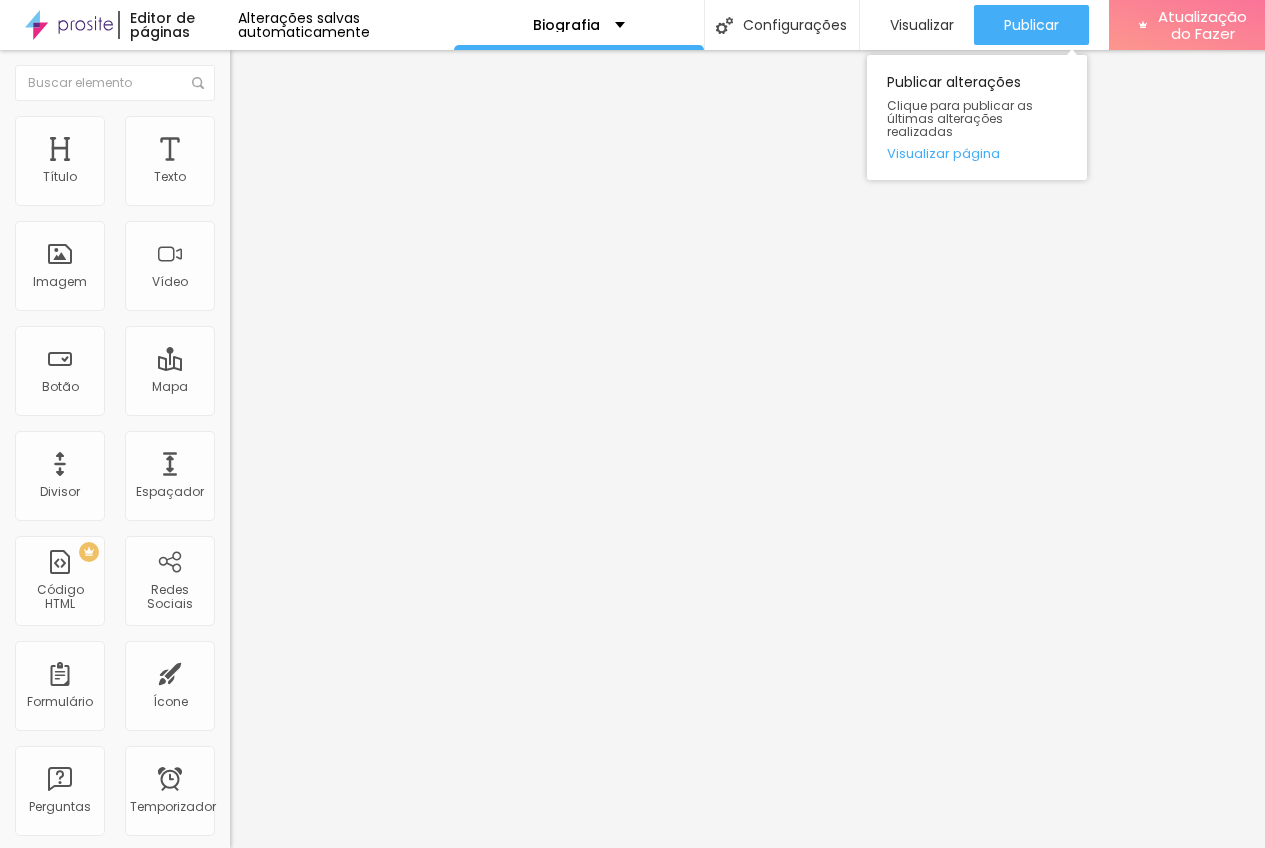 drag, startPoint x: 1020, startPoint y: 22, endPoint x: 1056, endPoint y: 51, distance: 46.227695 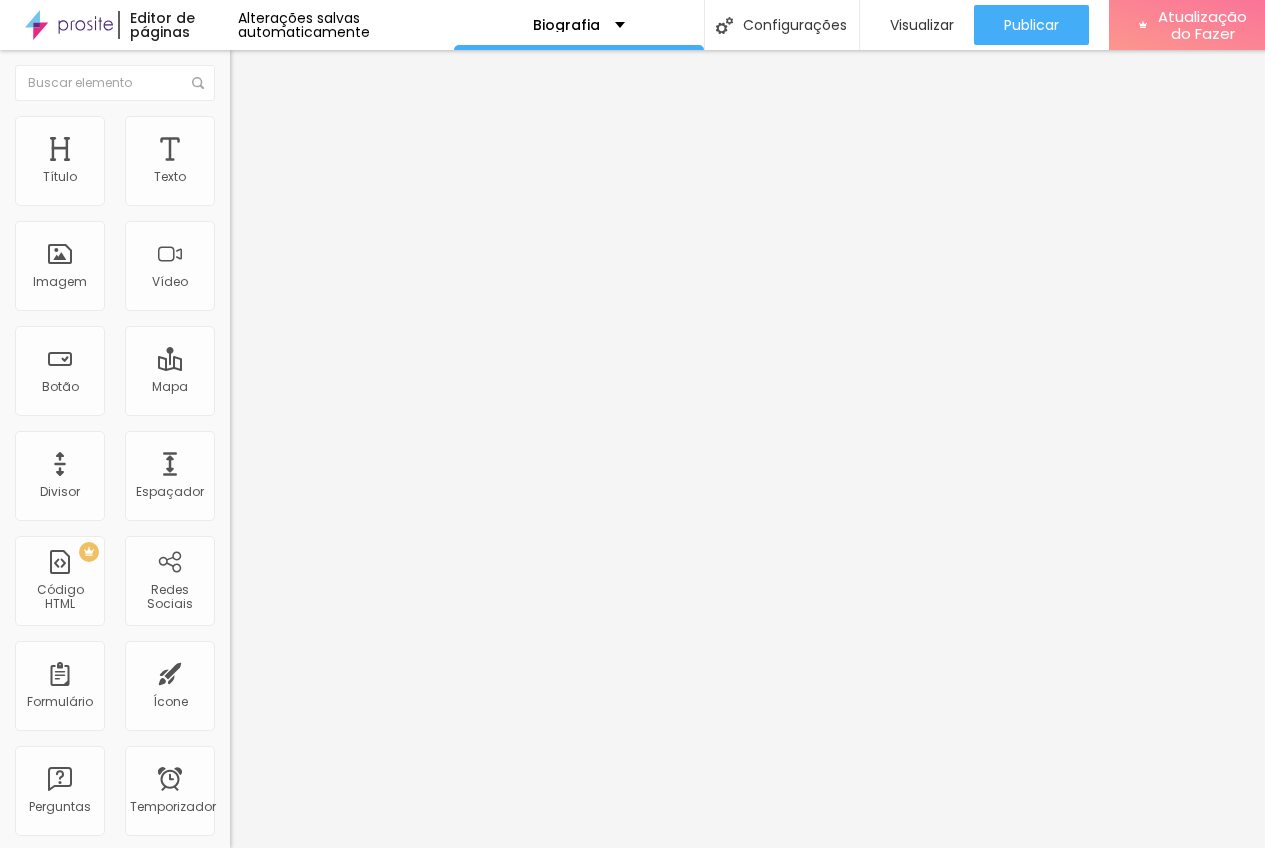 click on "Trocar imagem" at bounding box center [290, 163] 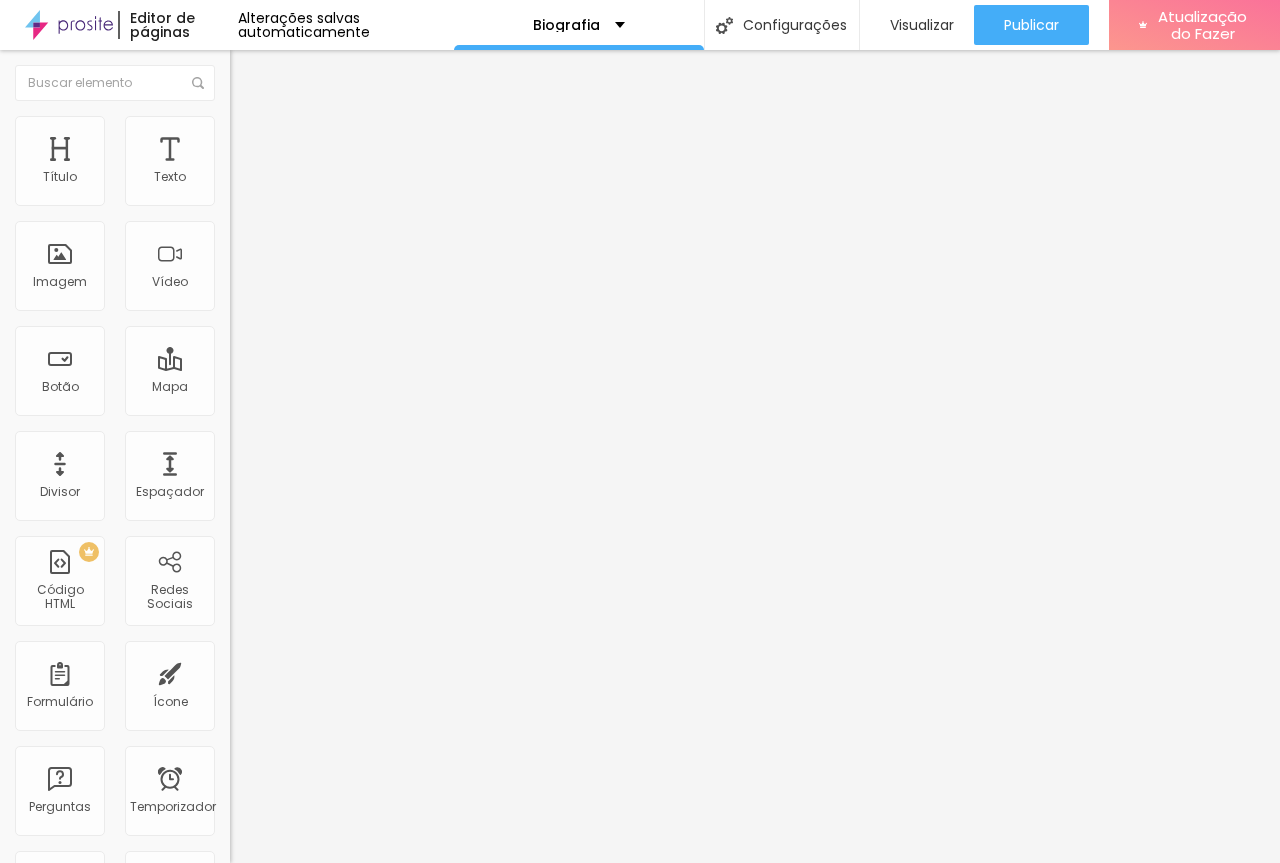 scroll, scrollTop: 8752, scrollLeft: 0, axis: vertical 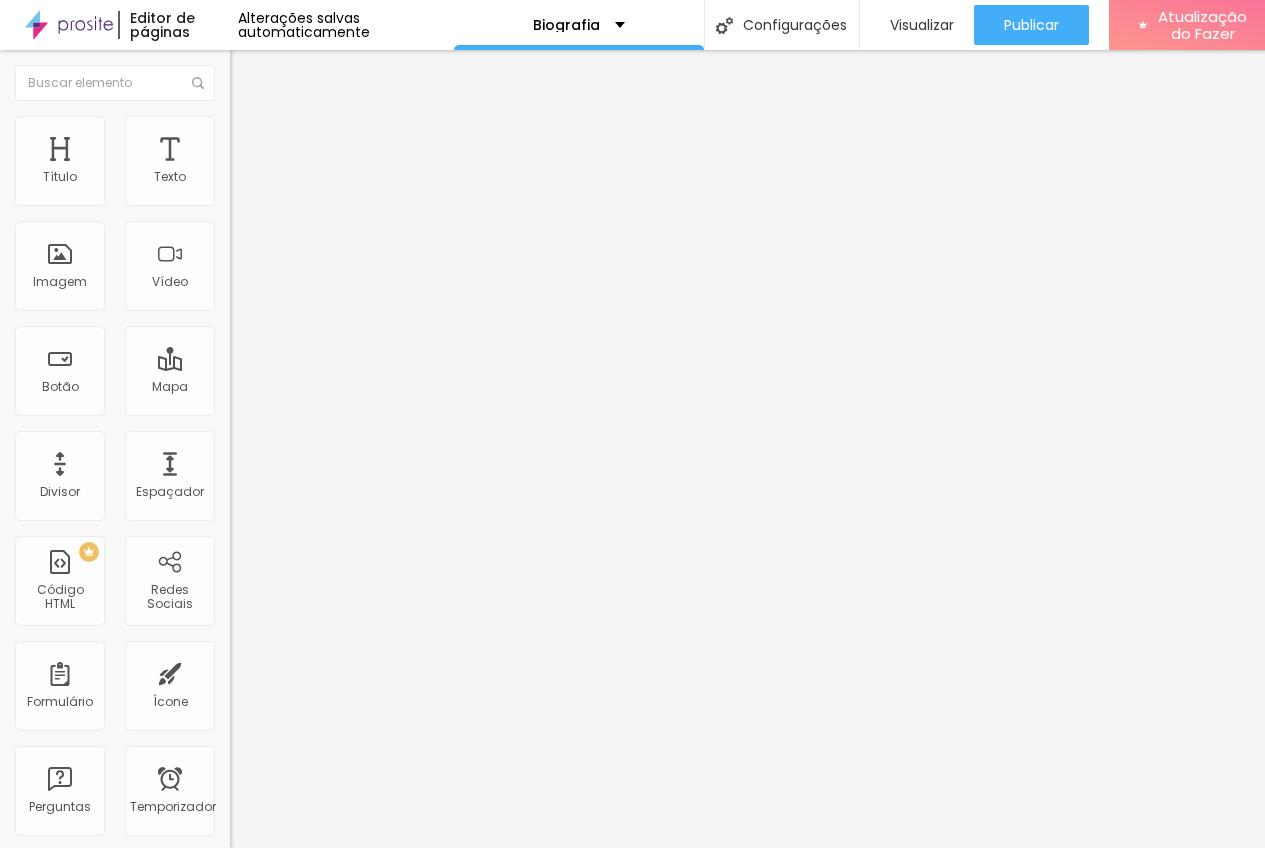 drag, startPoint x: 188, startPoint y: 245, endPoint x: 99, endPoint y: 285, distance: 97.575615 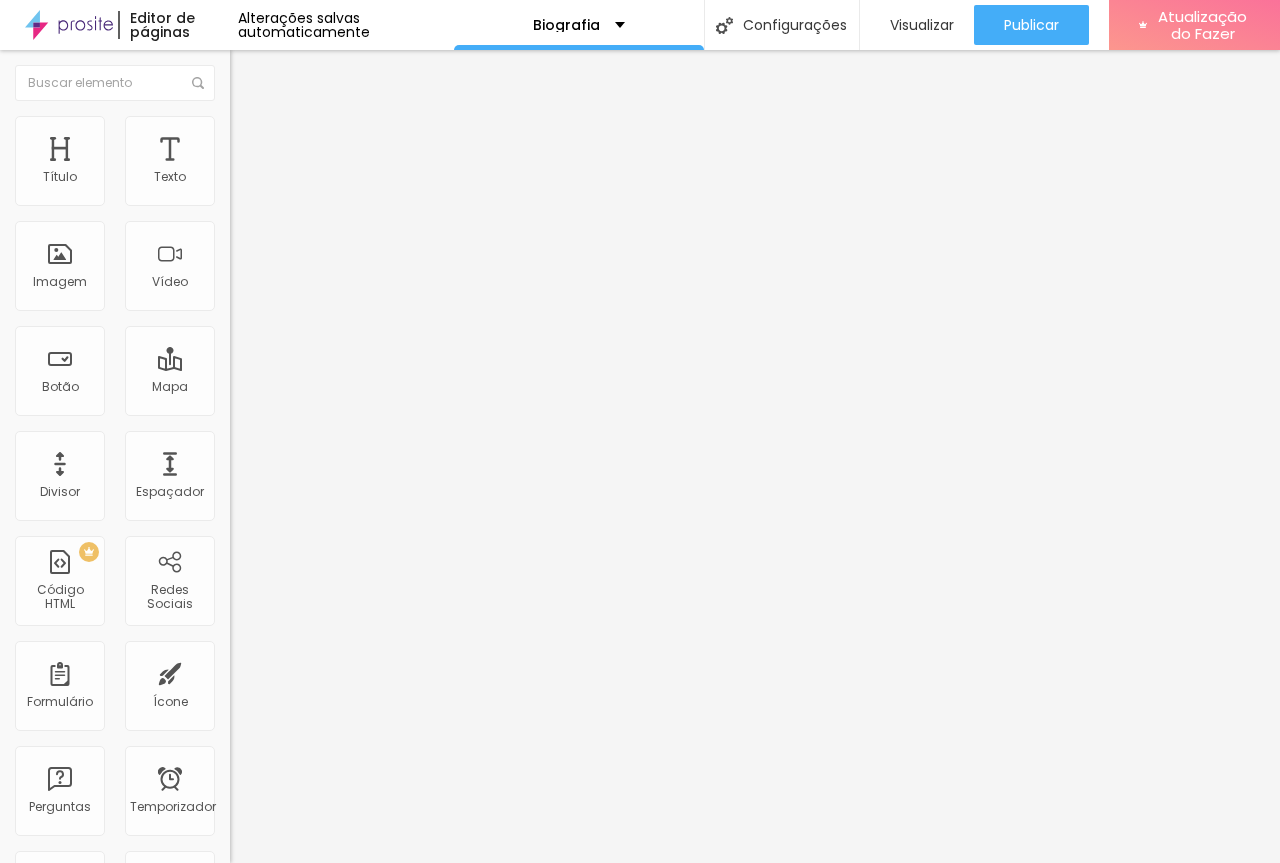 scroll, scrollTop: 8883, scrollLeft: 0, axis: vertical 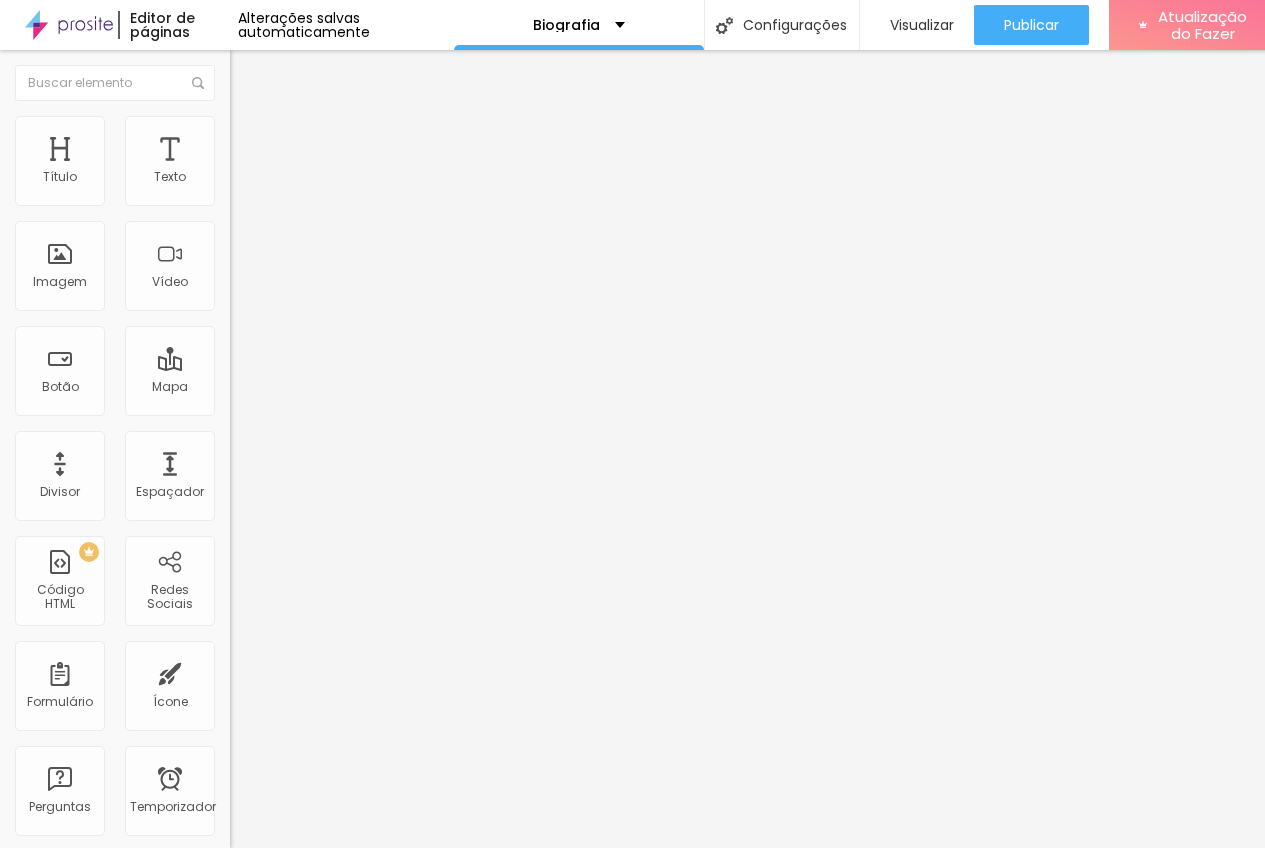 click on "https://wa.me/5531997117966?text=ol%C3%A1%2C%20quero%20saber%20mais%20detalhes%20sobre%20seutrabalho%20" at bounding box center [350, 400] 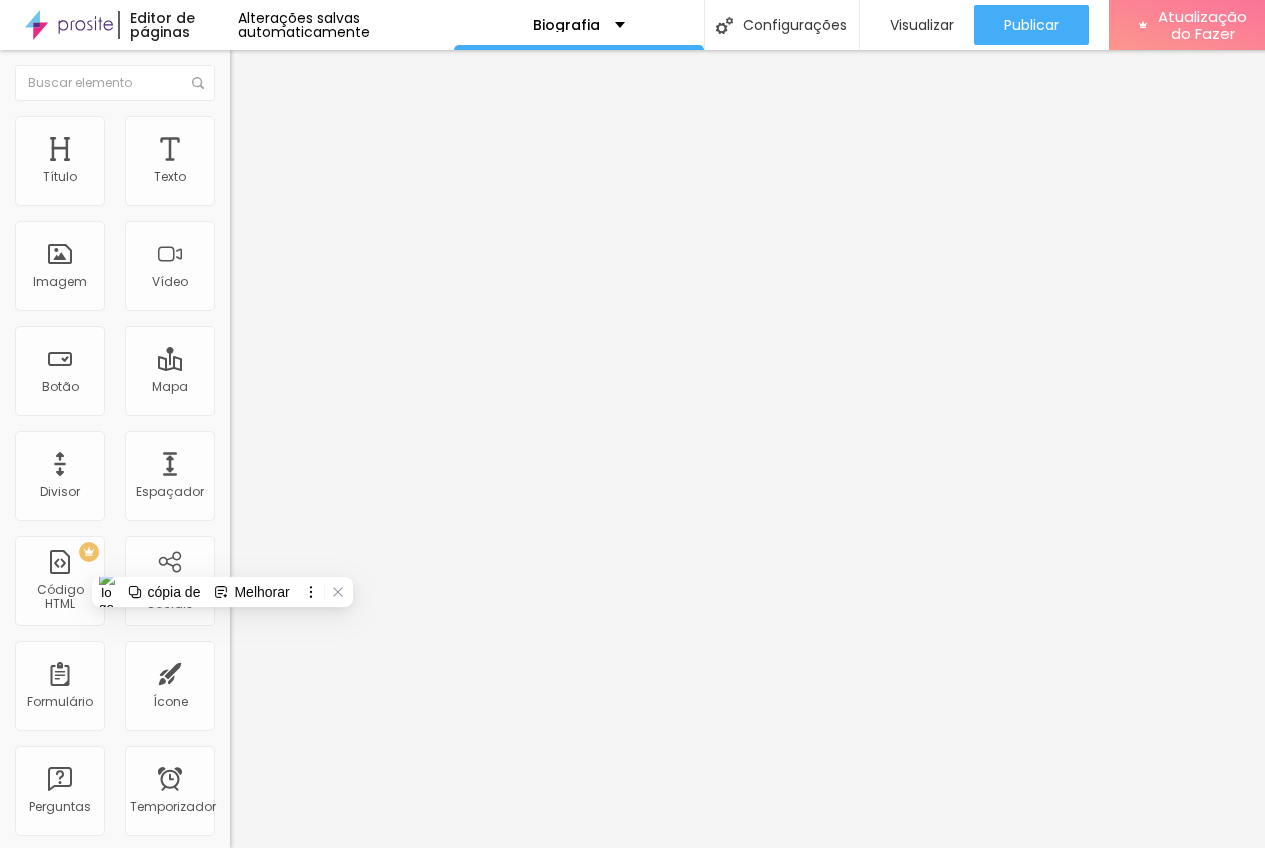 paste on "ww.instagram.com/ericavalufotosefilmes/" 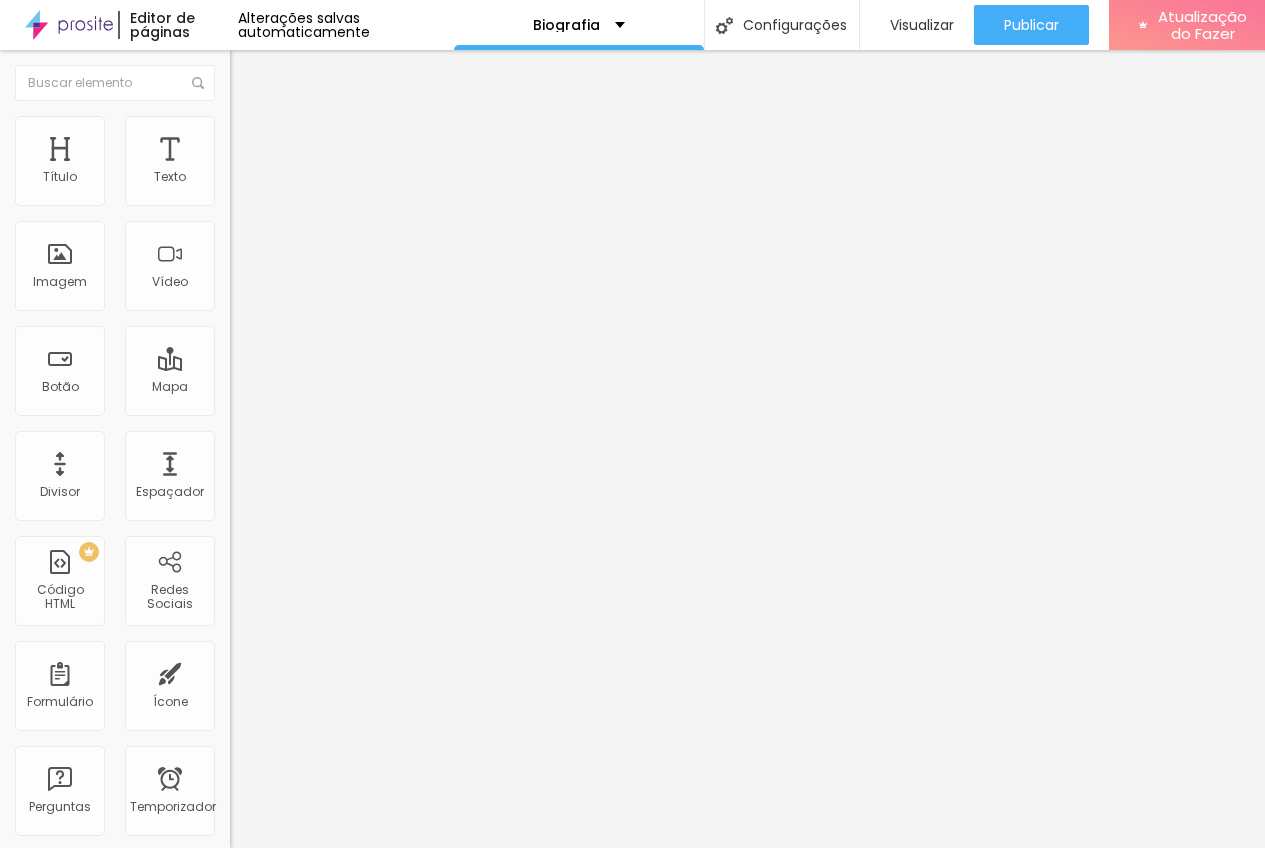 scroll, scrollTop: 15, scrollLeft: 0, axis: vertical 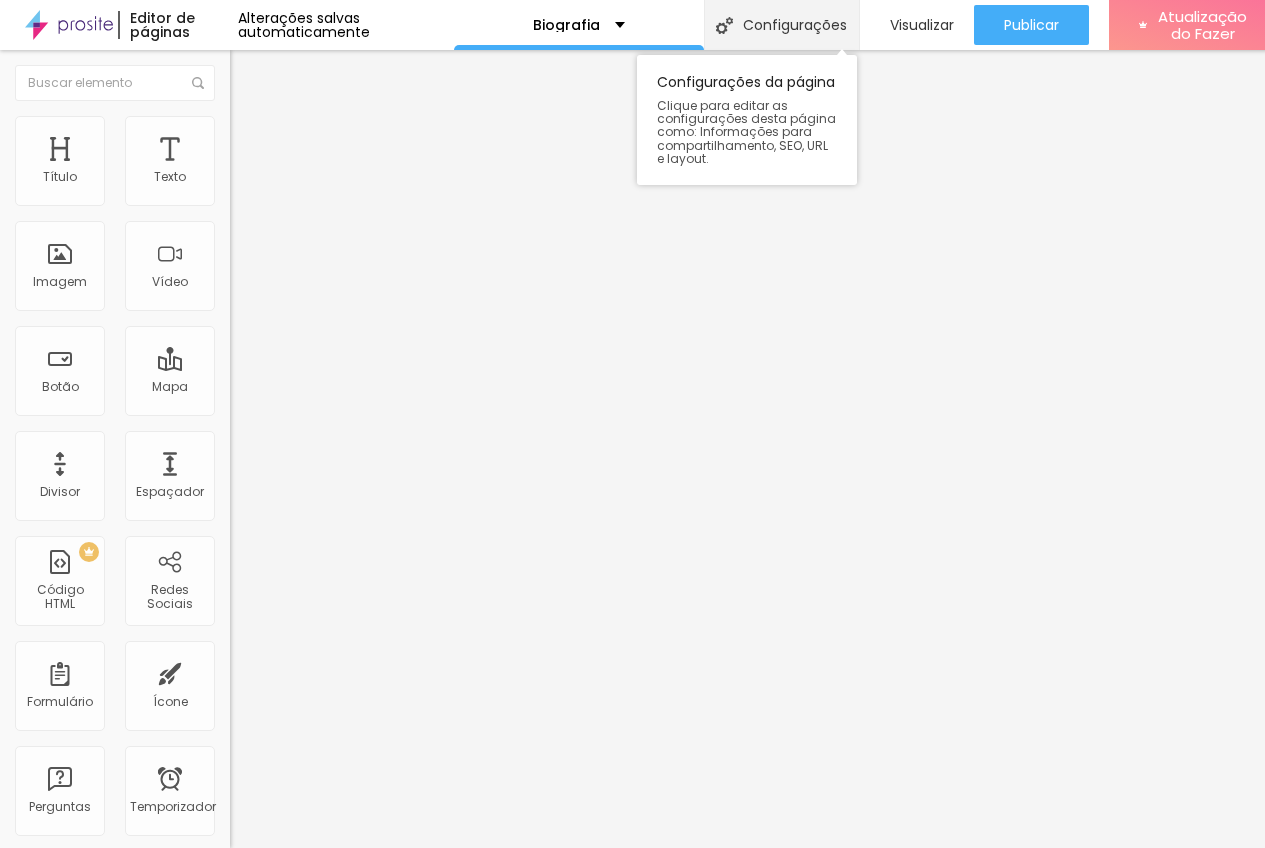 type on "https://www.instagram.com/ericavalufotosefilmes/" 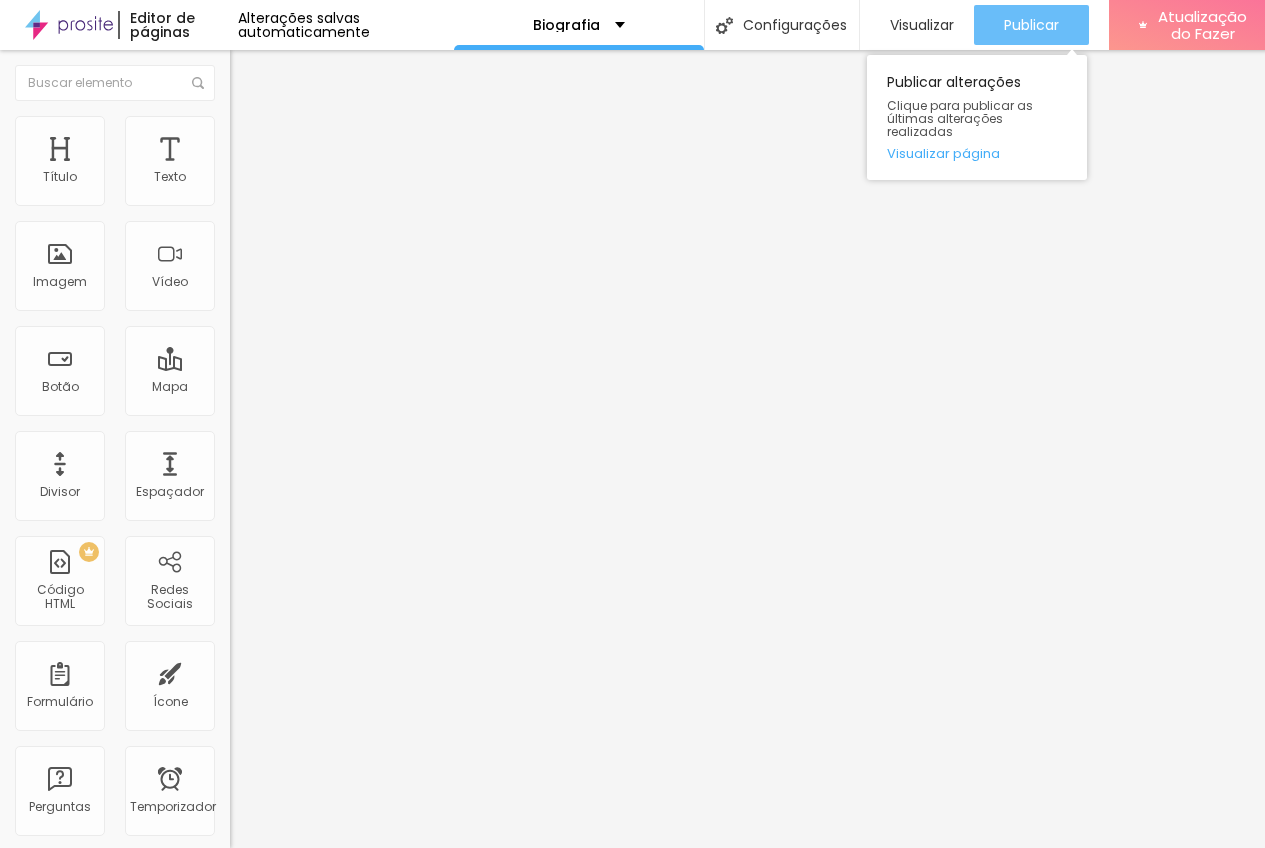 click on "Publicar" at bounding box center (1031, 25) 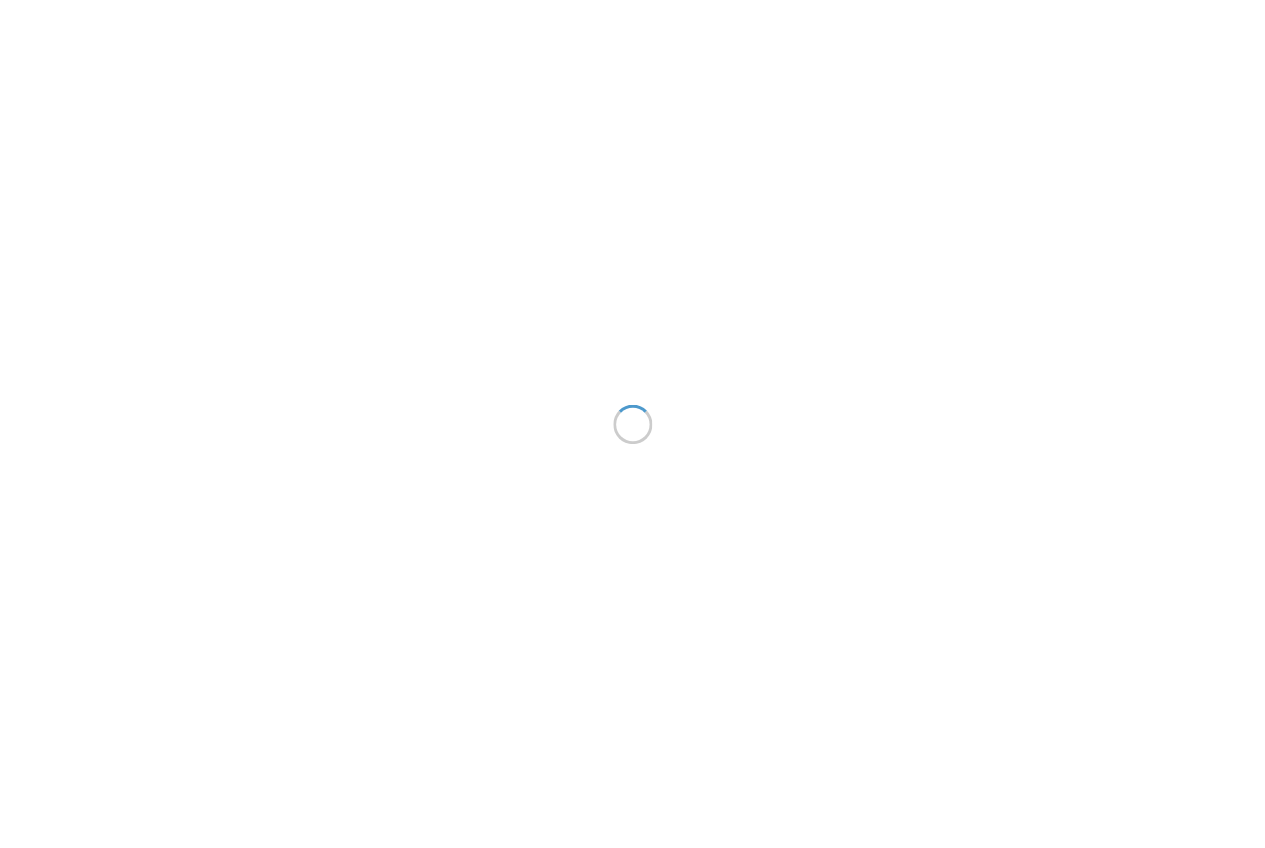 scroll, scrollTop: 0, scrollLeft: 0, axis: both 